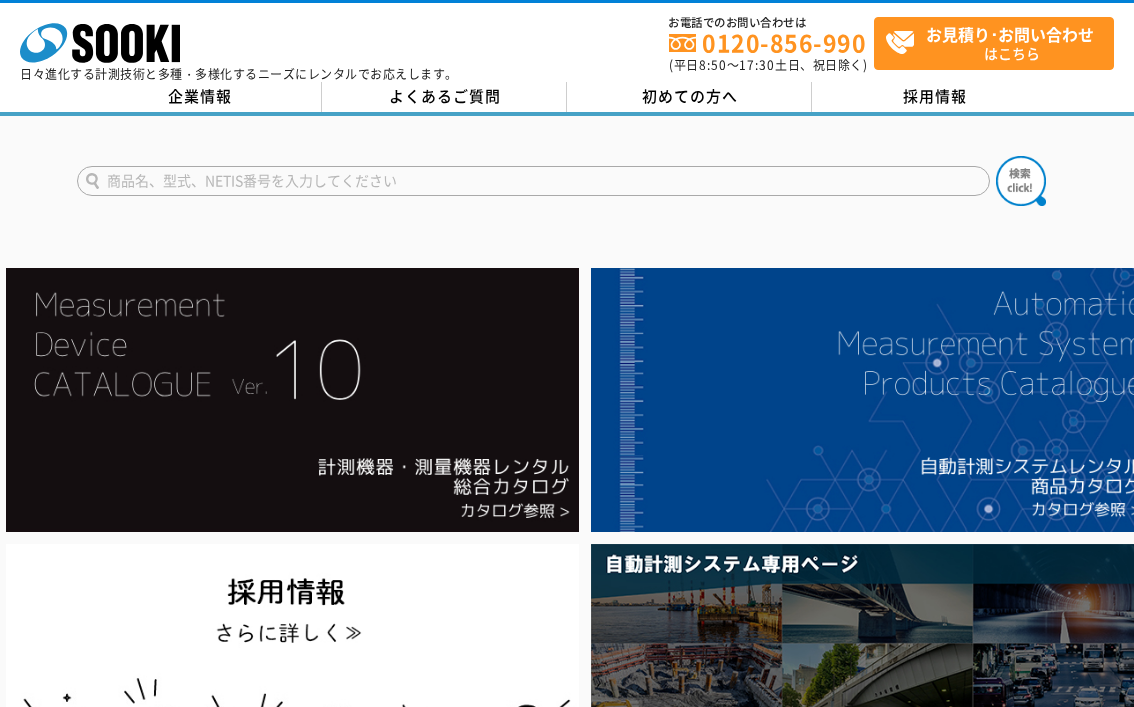 scroll, scrollTop: 0, scrollLeft: 0, axis: both 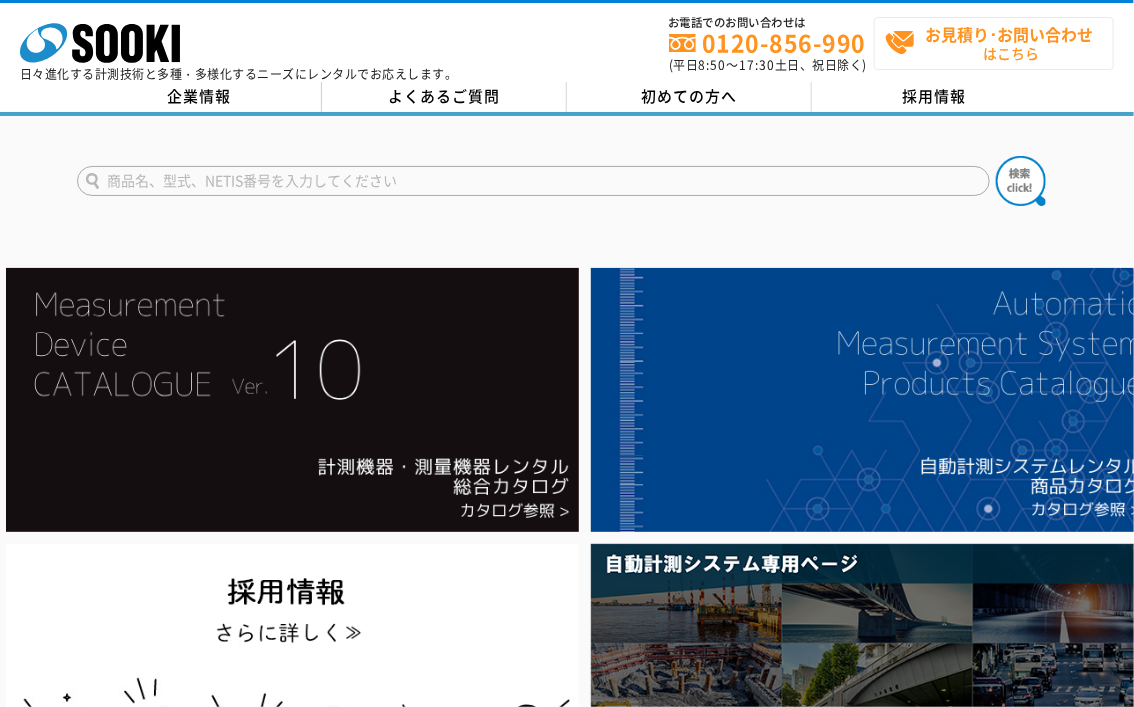 click on "お見積り･お問い合わせ" at bounding box center (1010, 34) 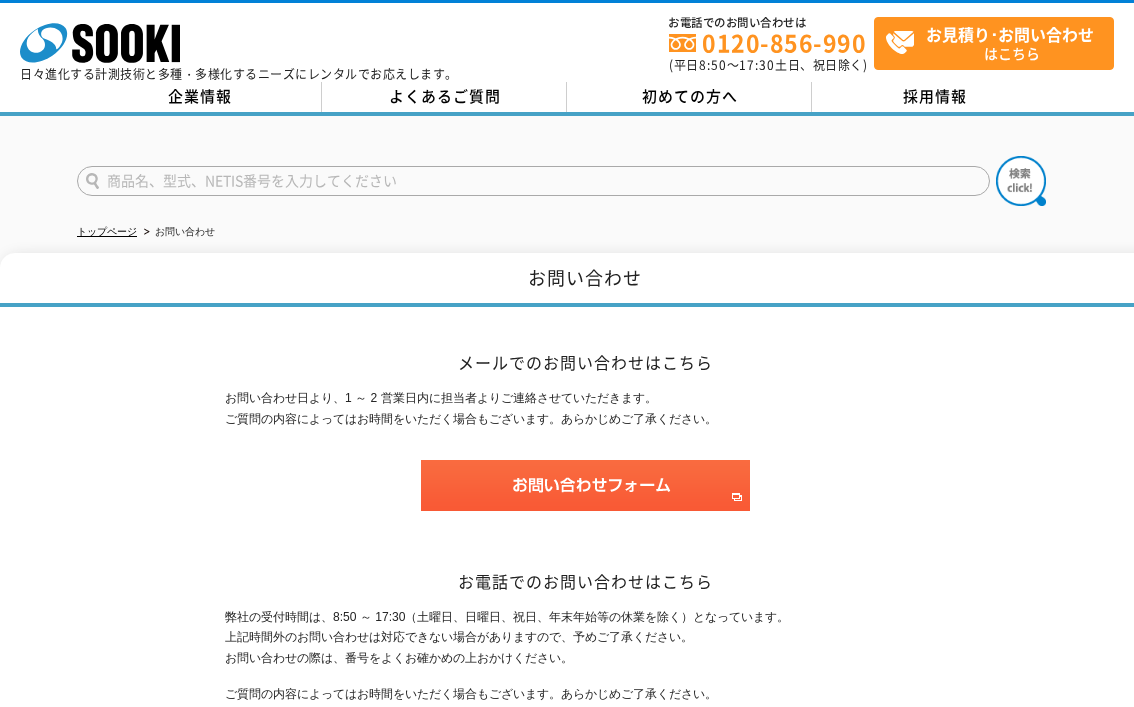 scroll, scrollTop: 0, scrollLeft: 0, axis: both 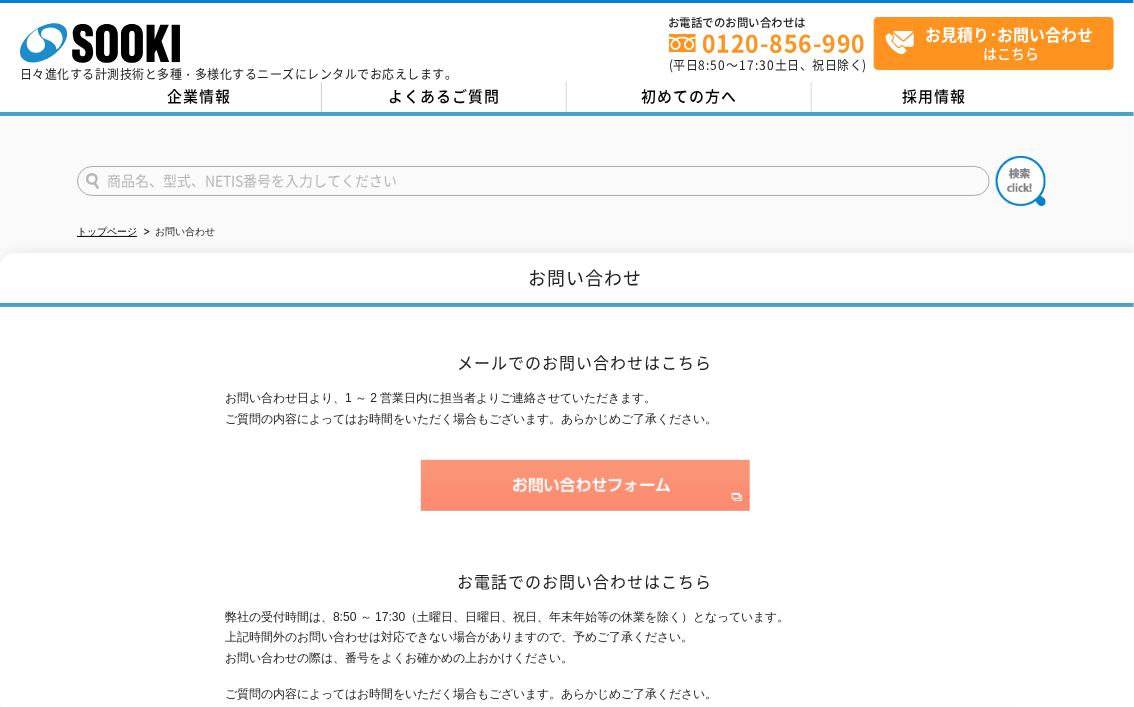 click at bounding box center [585, 485] 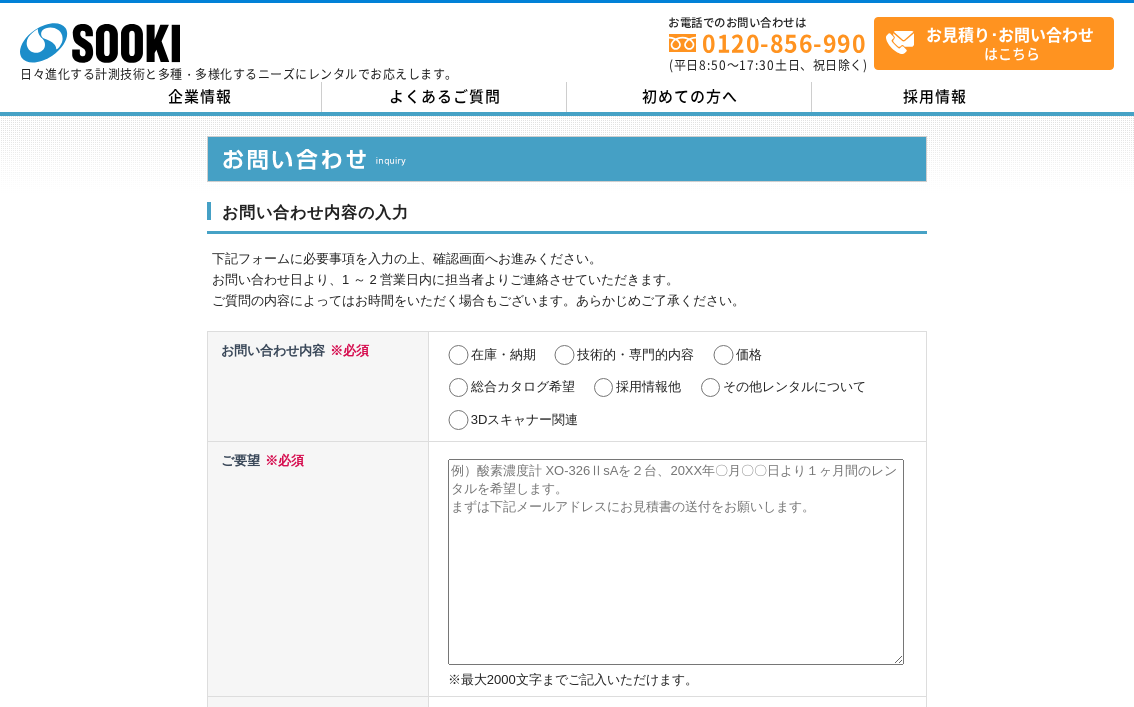 scroll, scrollTop: 0, scrollLeft: 0, axis: both 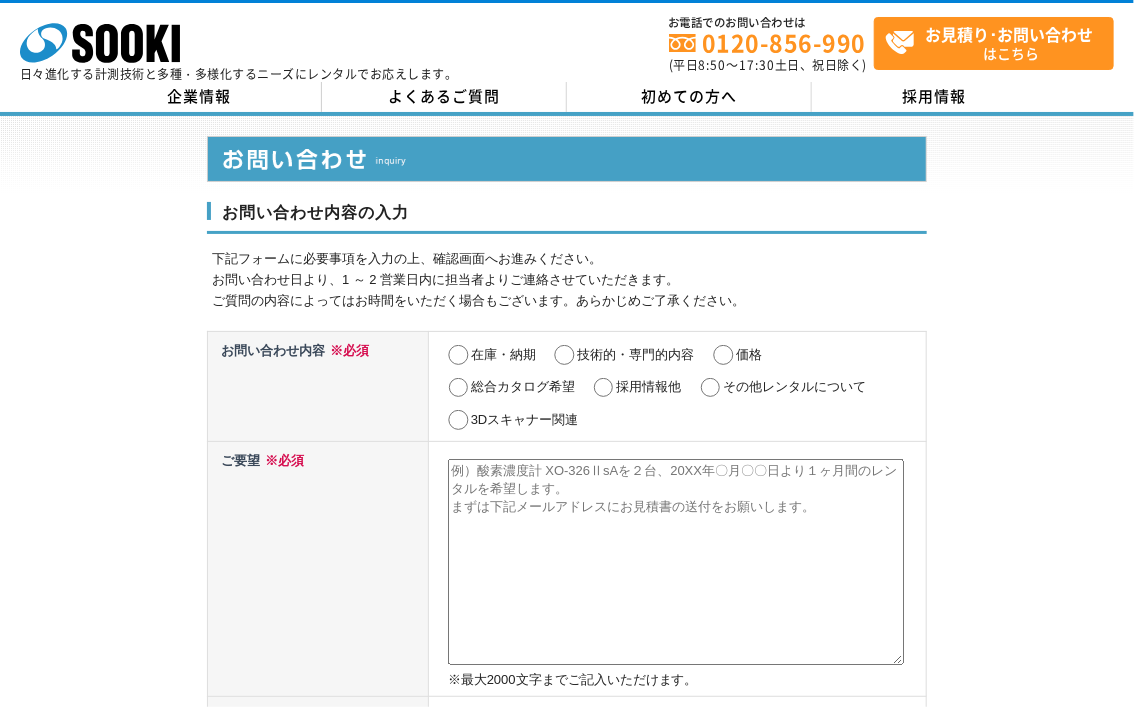 click on "その他レンタルについて" at bounding box center [710, 388] 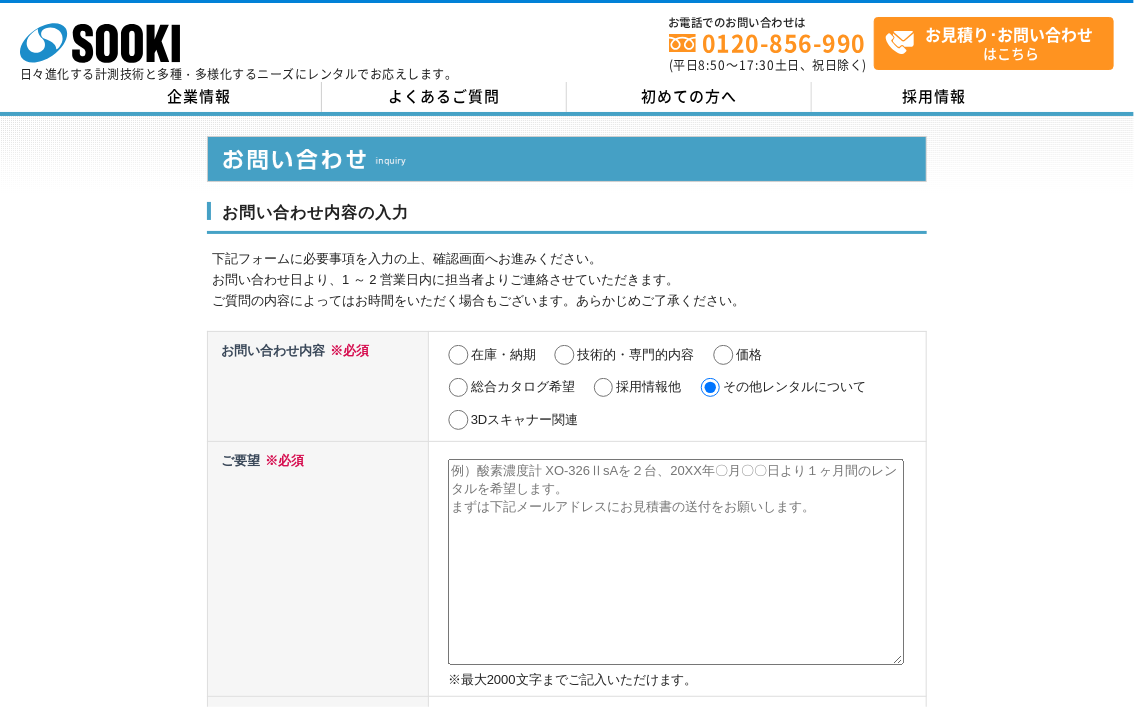 click at bounding box center [676, 562] 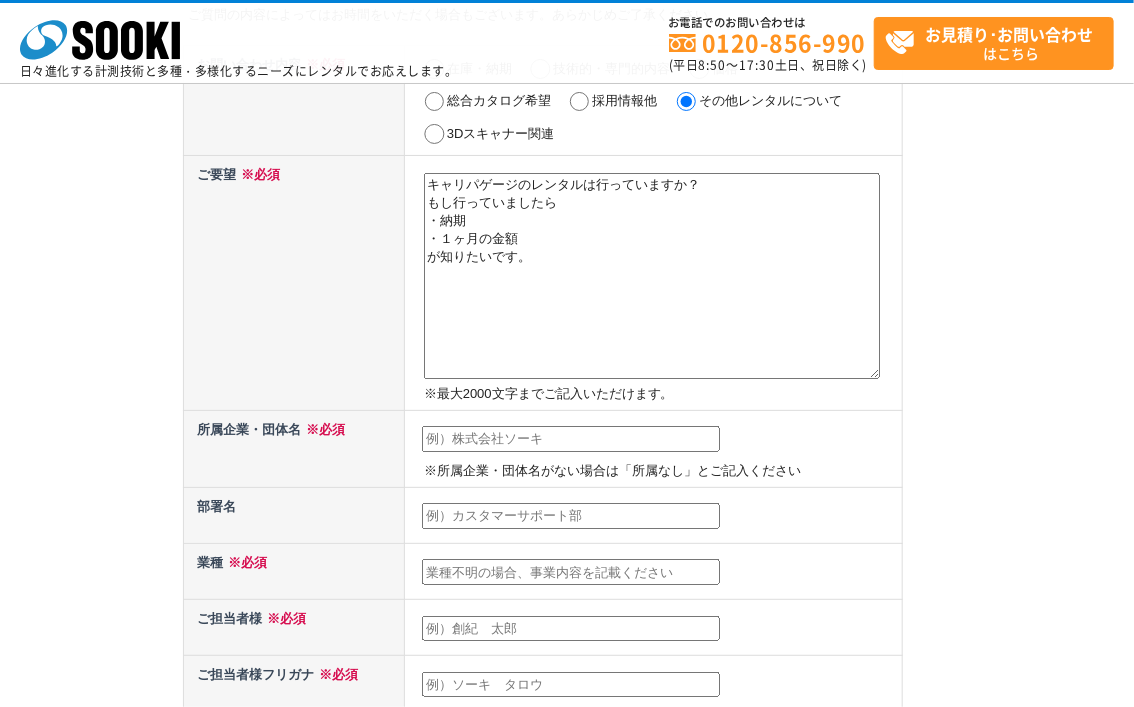 scroll, scrollTop: 260, scrollLeft: 0, axis: vertical 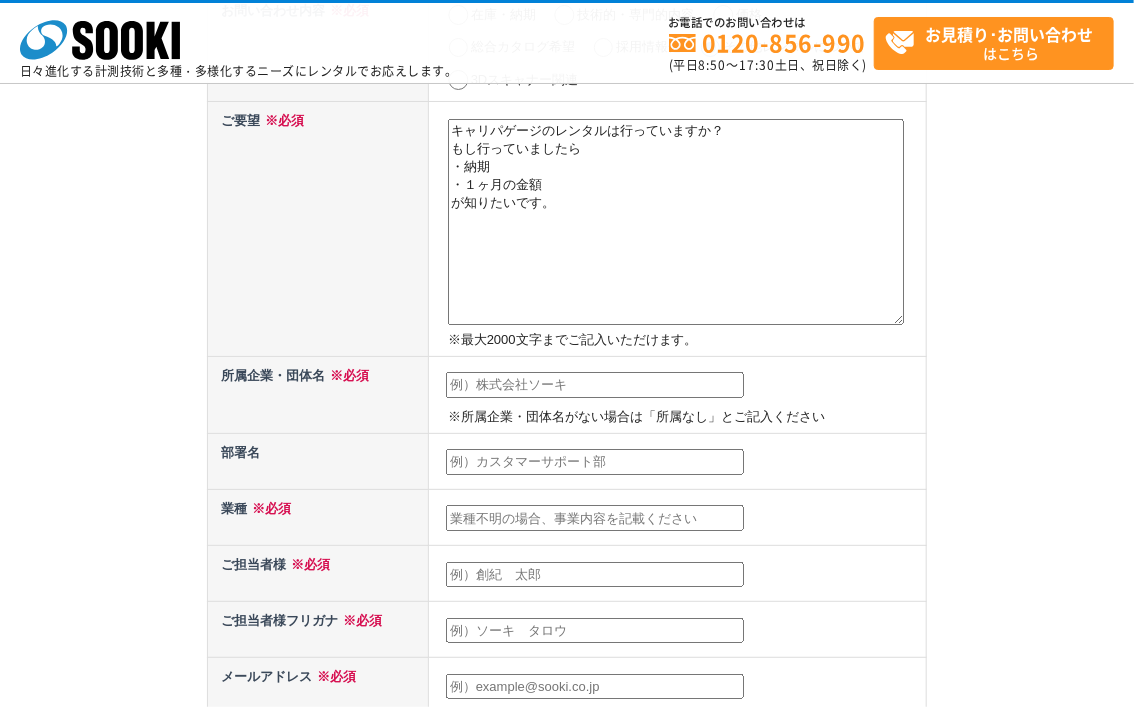 type on "キャリパゲージのレンタルは行っていますか？
もし行っていましたら
・納期
・１ヶ月の金額
が知りたいです。" 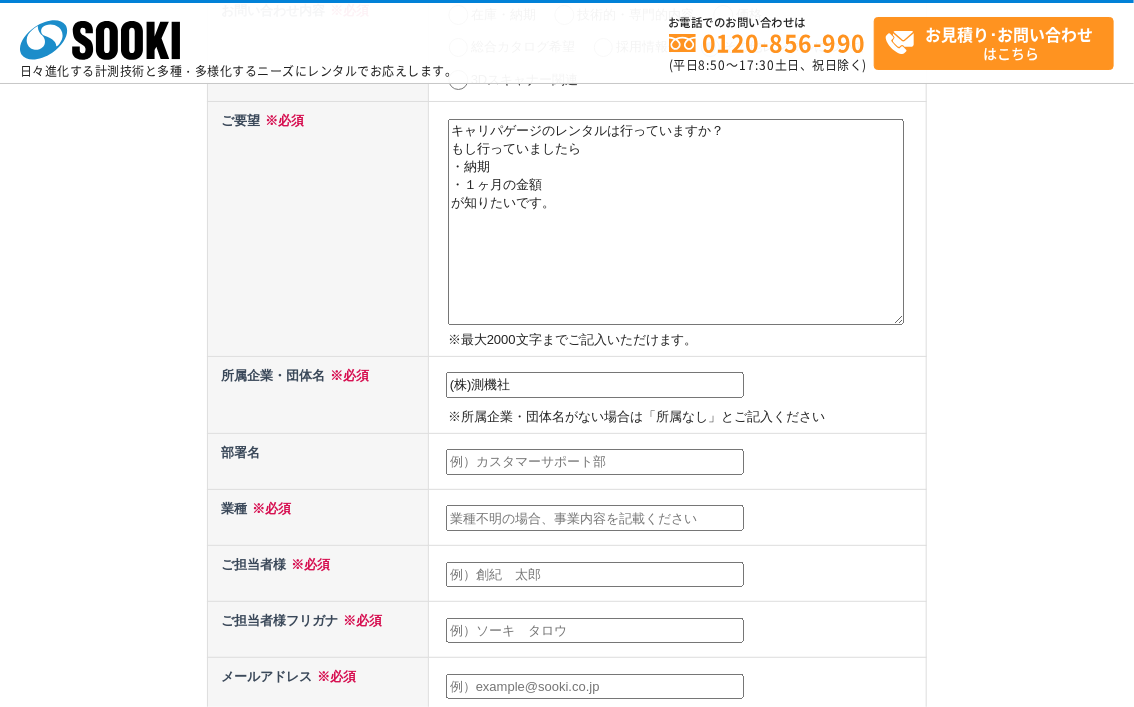 click at bounding box center [595, 462] 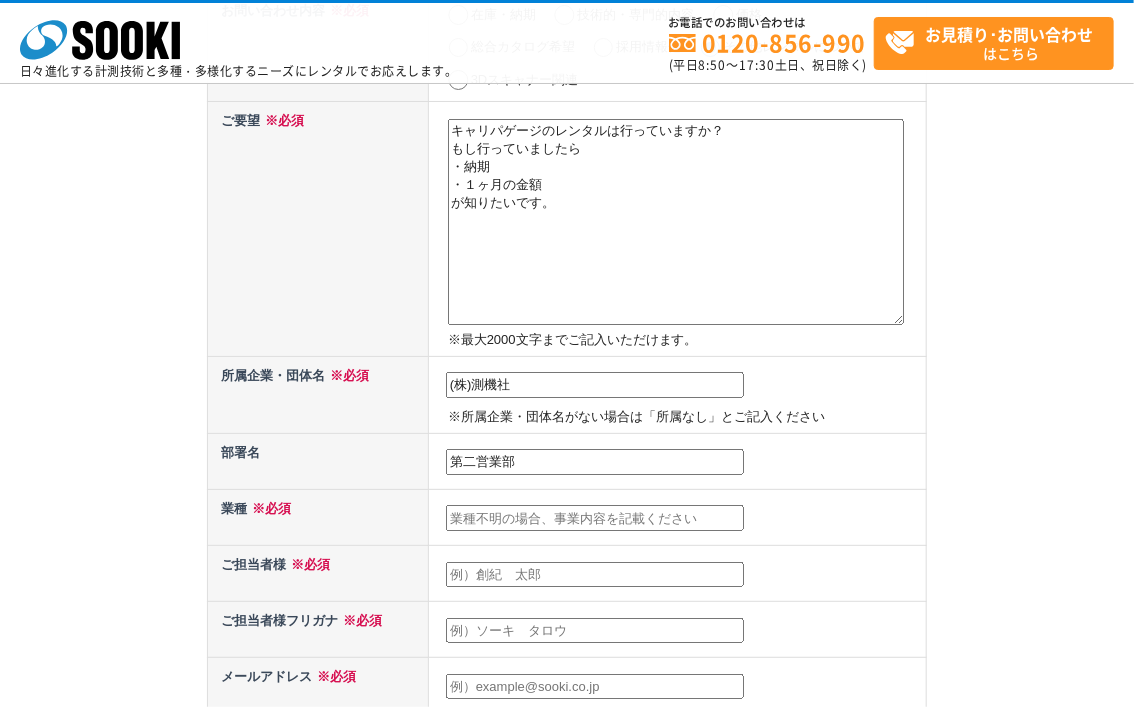 type on "第二営業部" 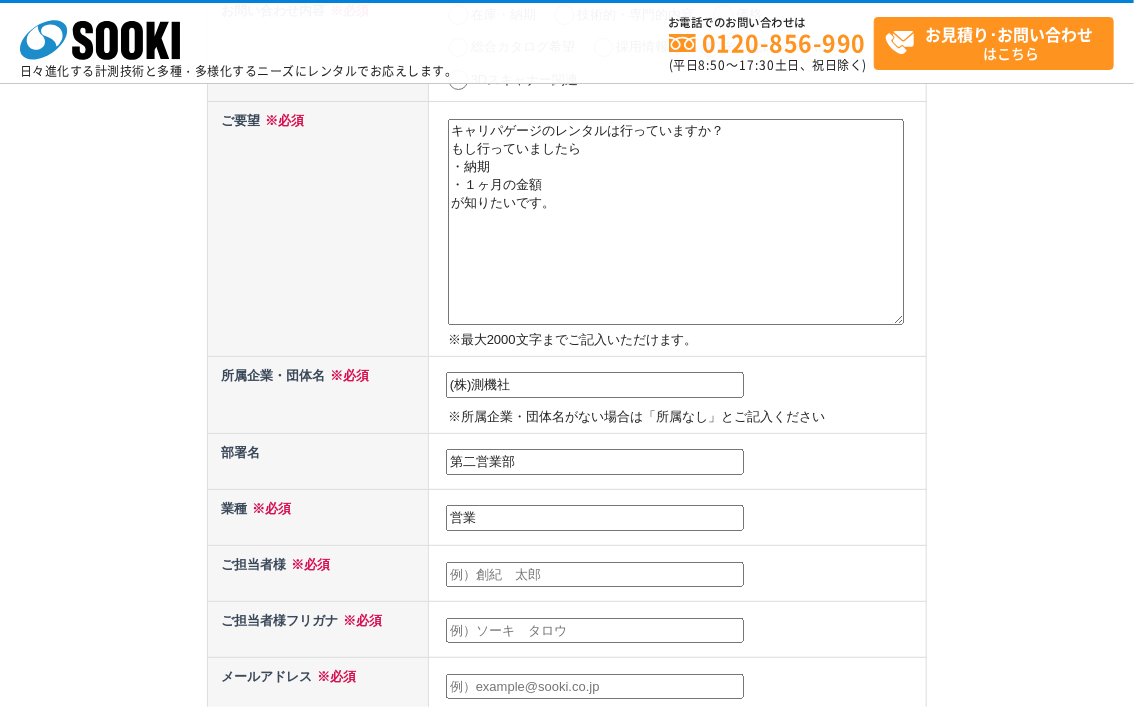 type on "営業" 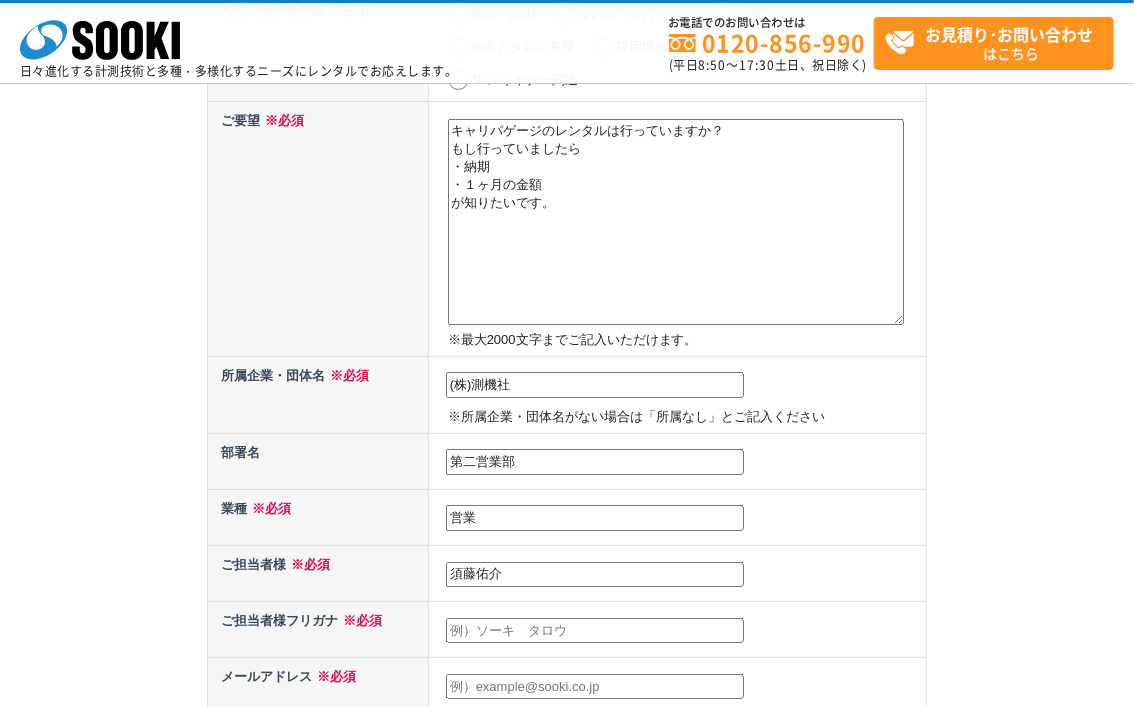 type on "須藤佑介" 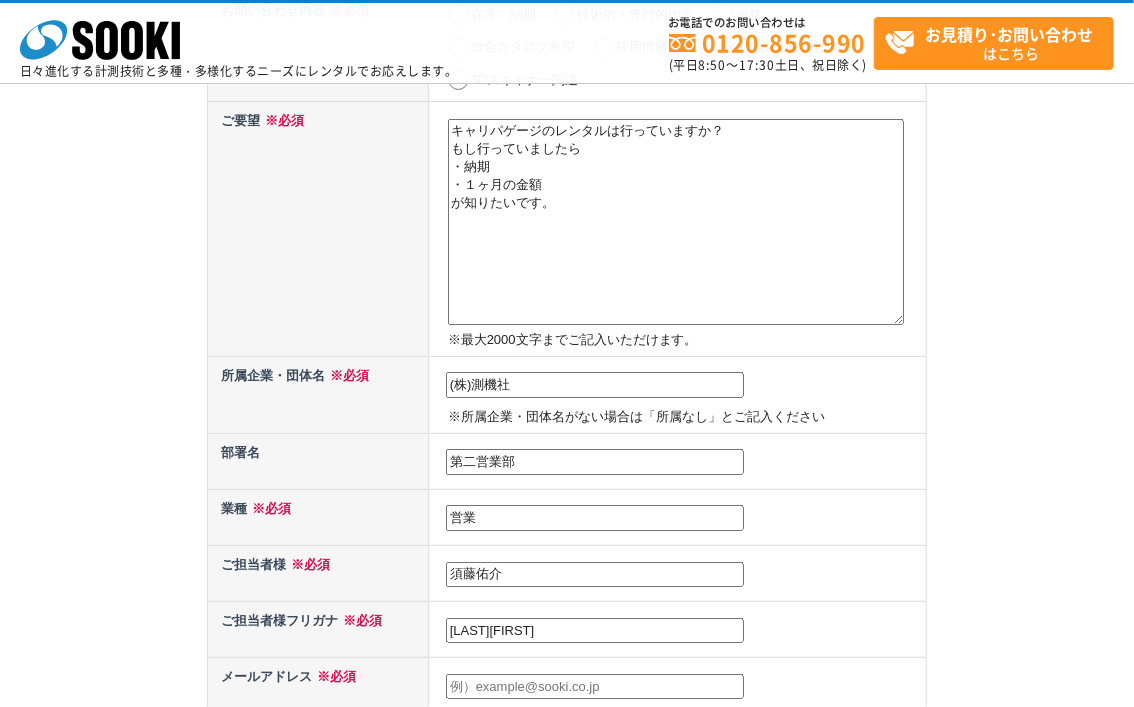 type on "[LAST][FIRST]" 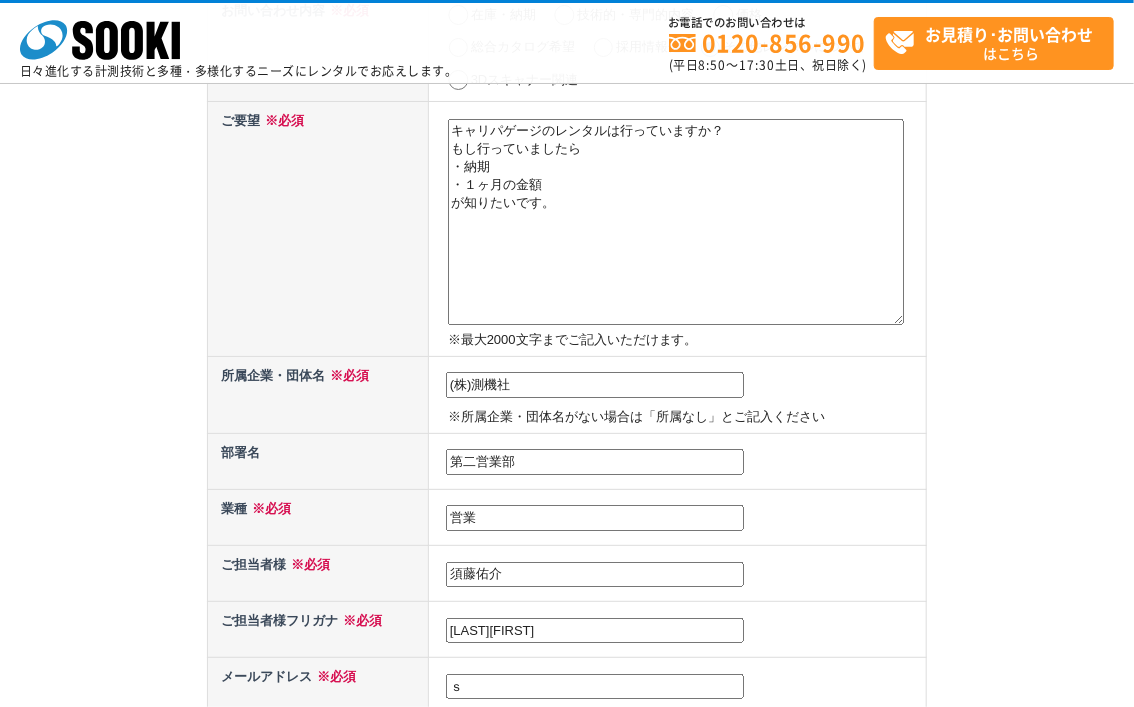 type on "す" 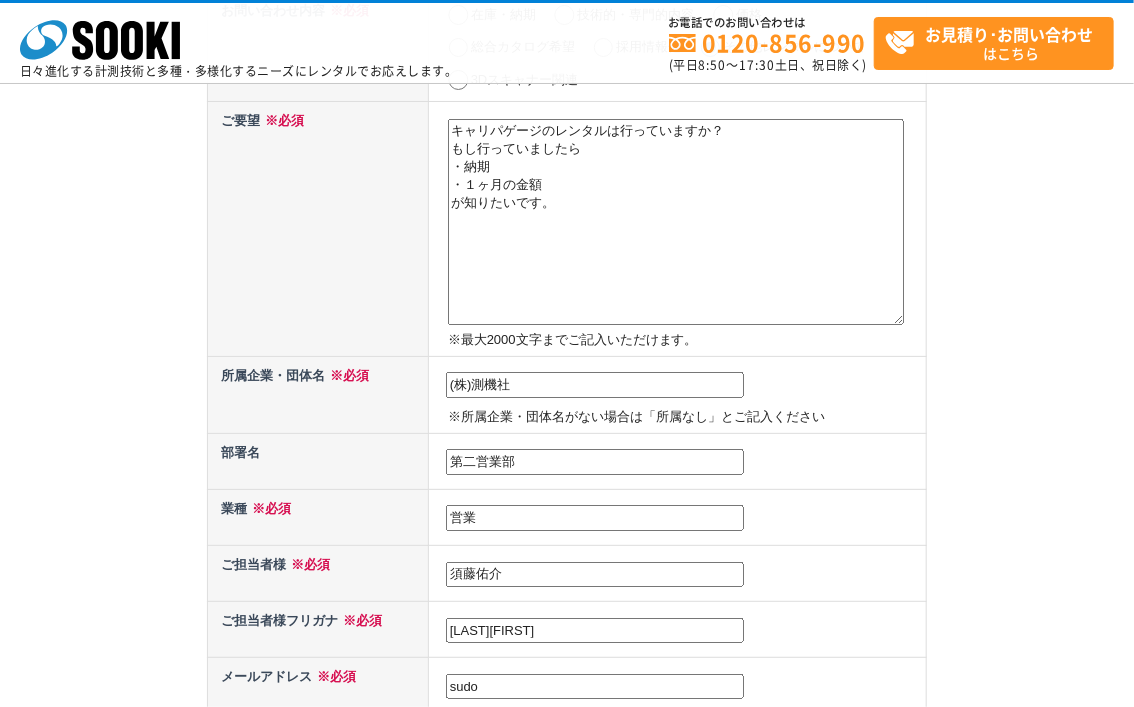 type on "[EMAIL]" 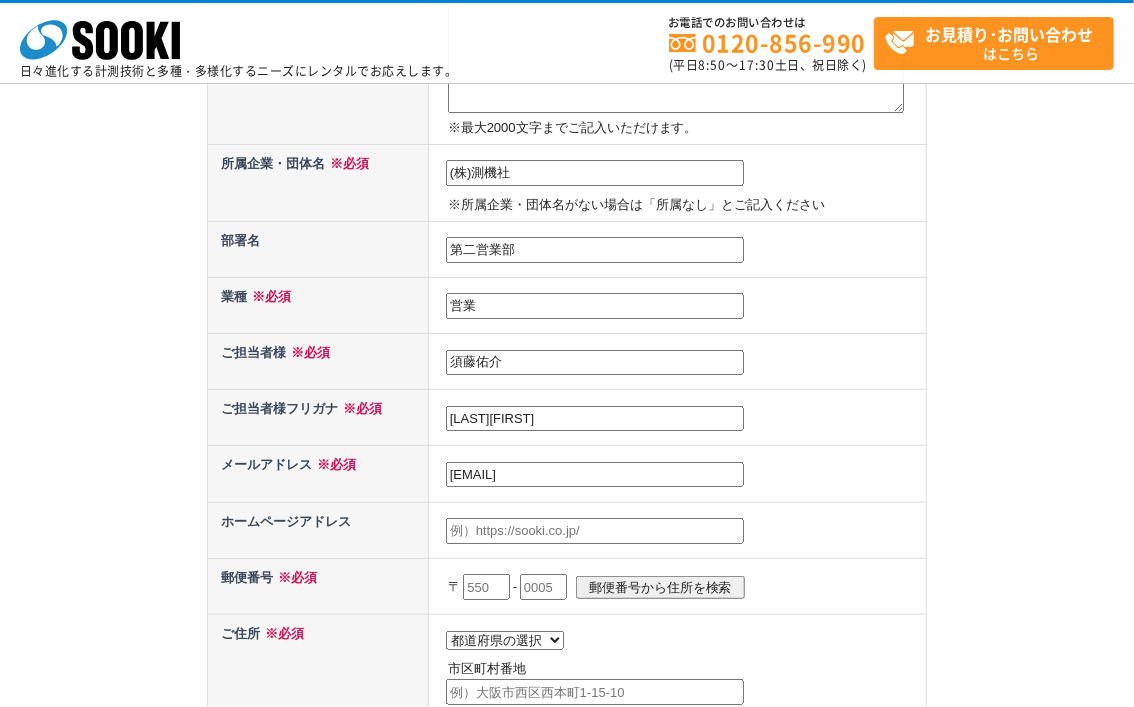 scroll, scrollTop: 487, scrollLeft: 0, axis: vertical 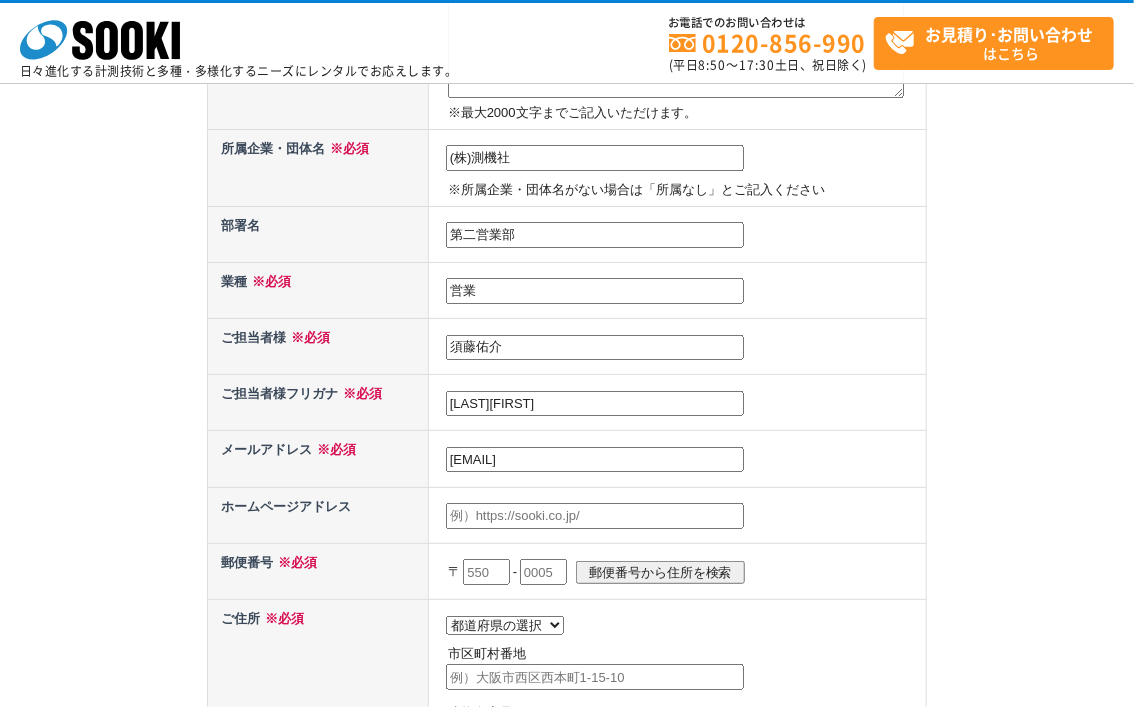click on "〒
-
郵便番号から住所を検索" at bounding box center (685, 572) 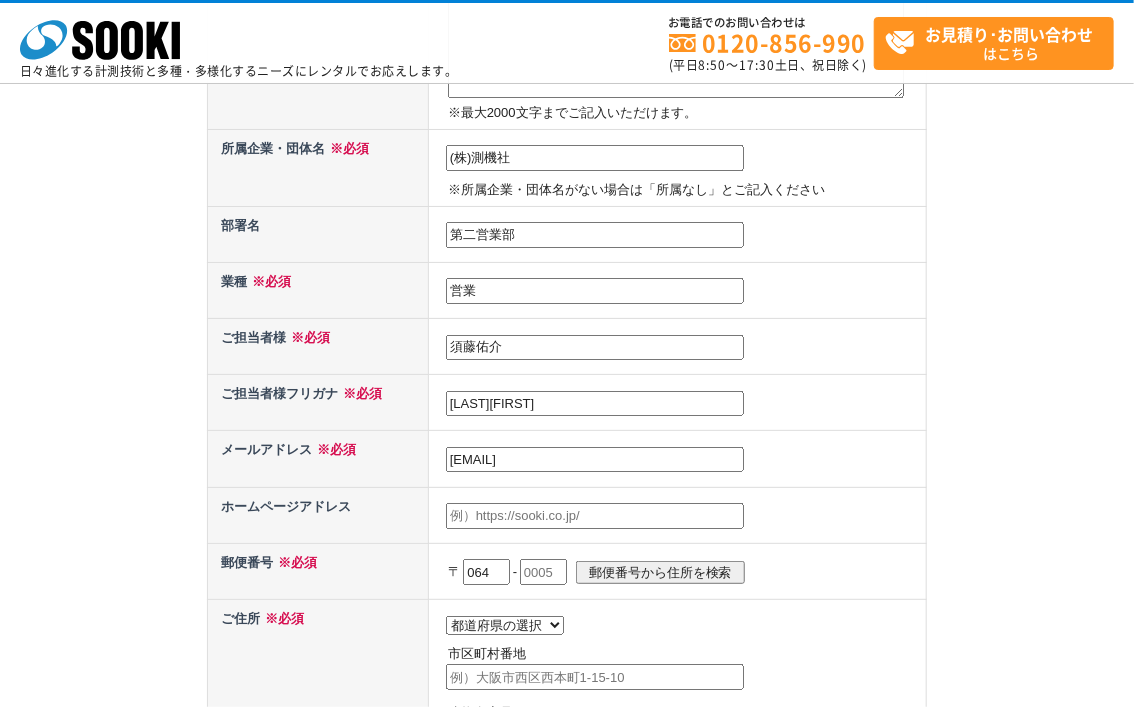 type on "064" 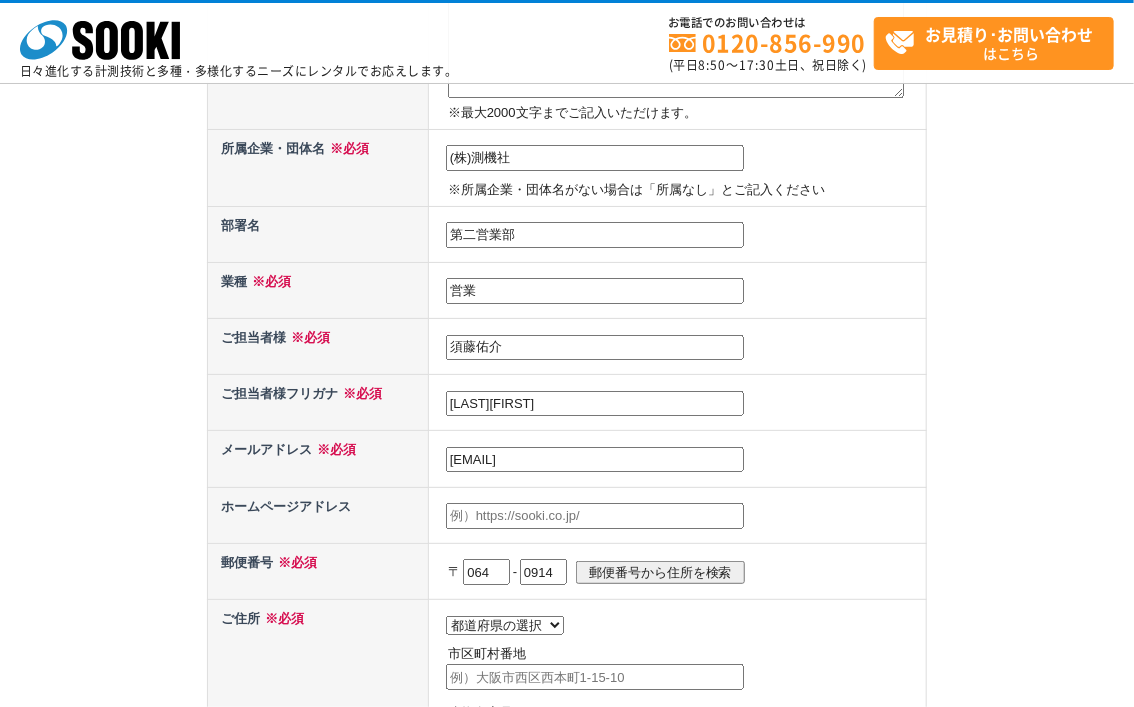type on "0914" 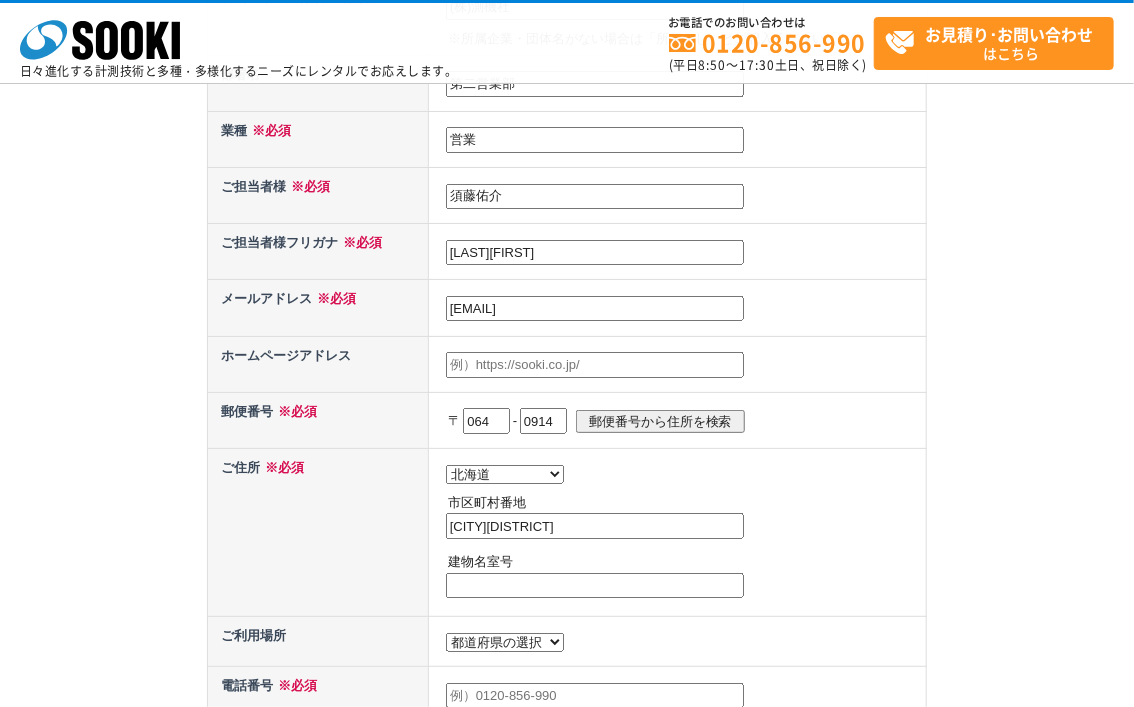 scroll, scrollTop: 640, scrollLeft: 0, axis: vertical 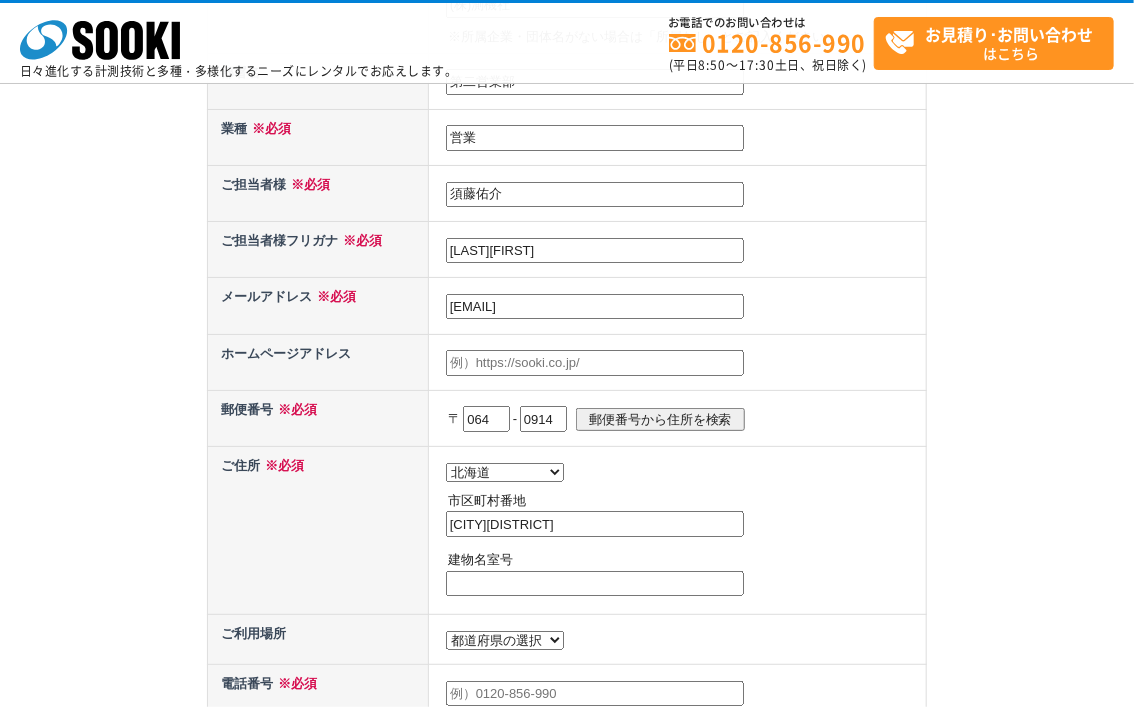 click on "[CITY][DISTRICT]" at bounding box center (595, 524) 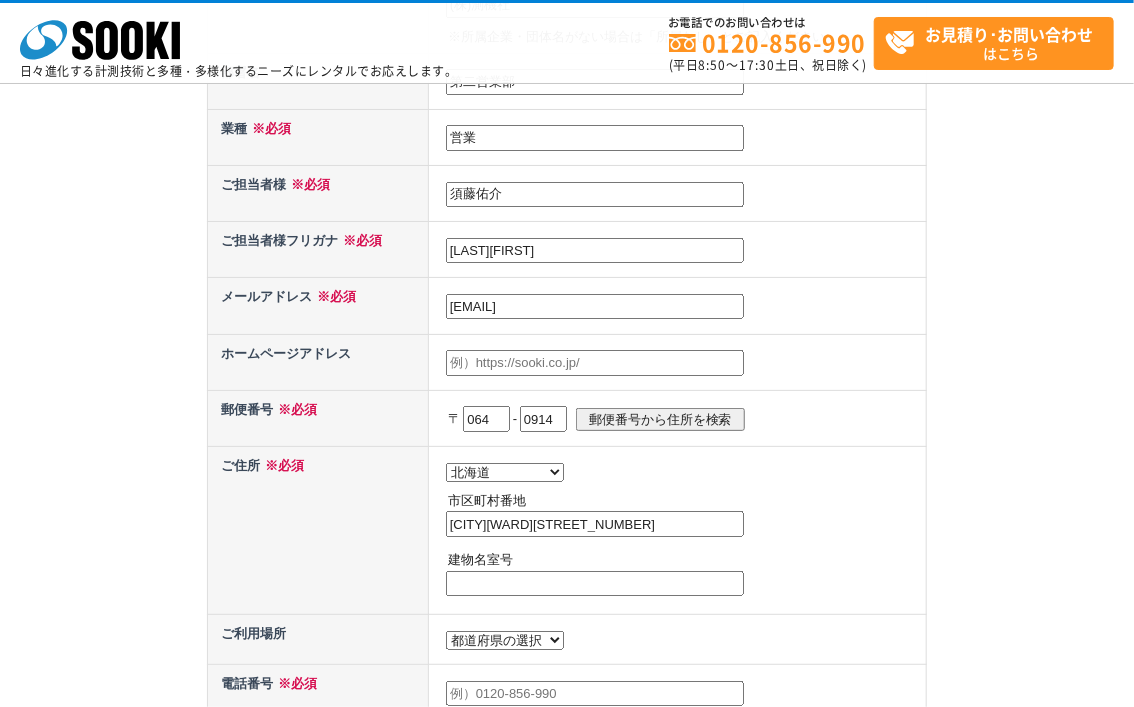 click on "[CITY][WARD][STREET_NUMBER]" at bounding box center (595, 524) 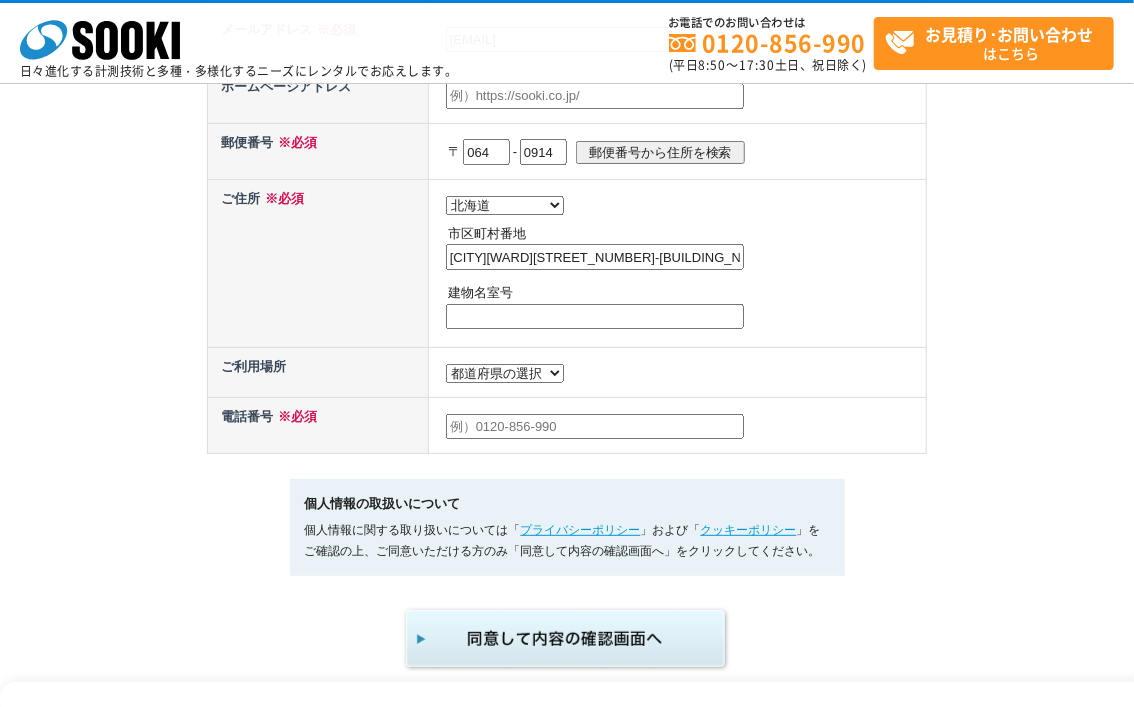 scroll, scrollTop: 906, scrollLeft: 0, axis: vertical 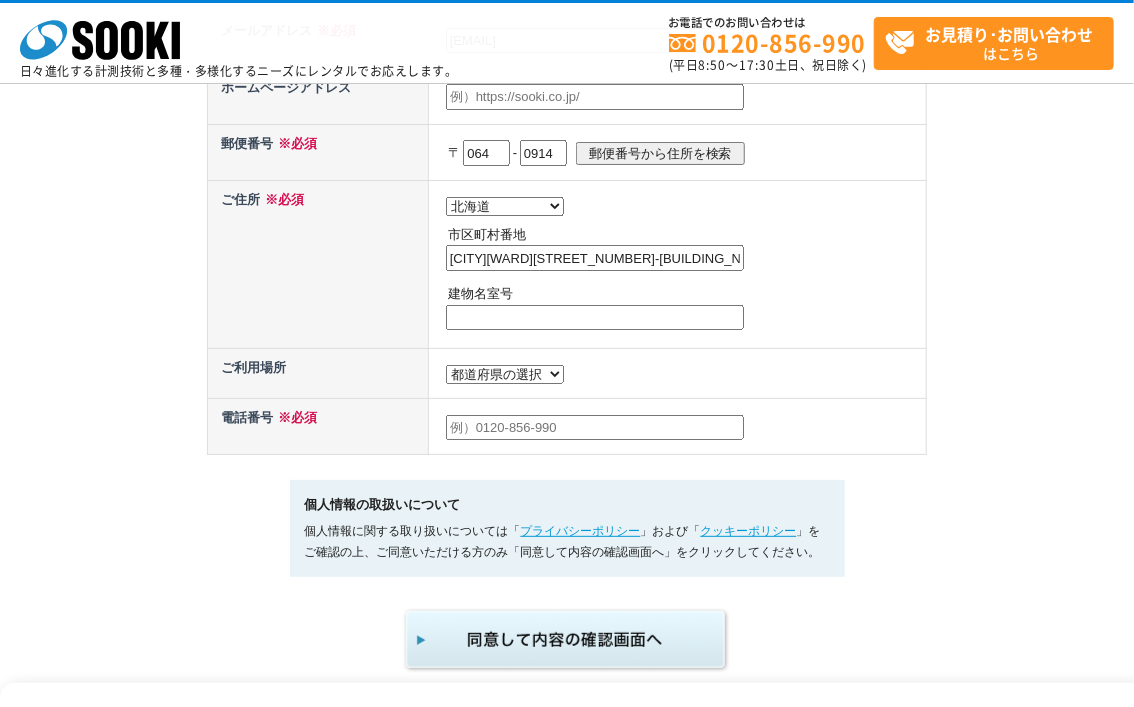 type on "[CITY][WARD][STREET_NUMBER]-[BUILDING_NUMBER]" 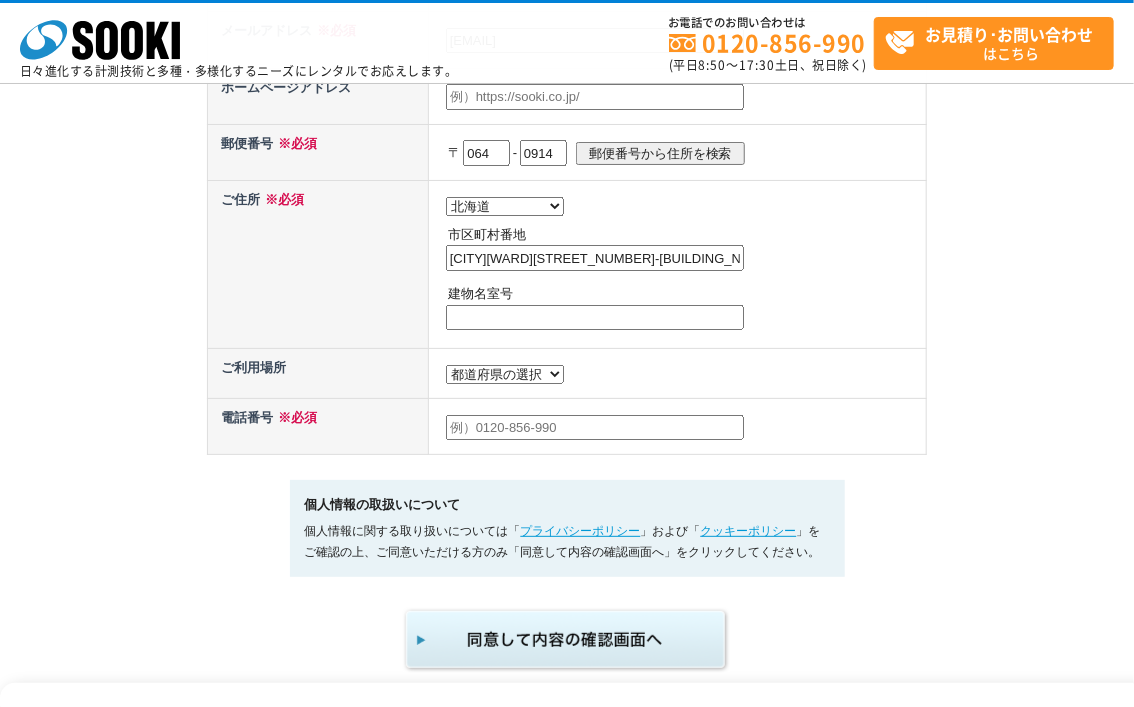 select on "1" 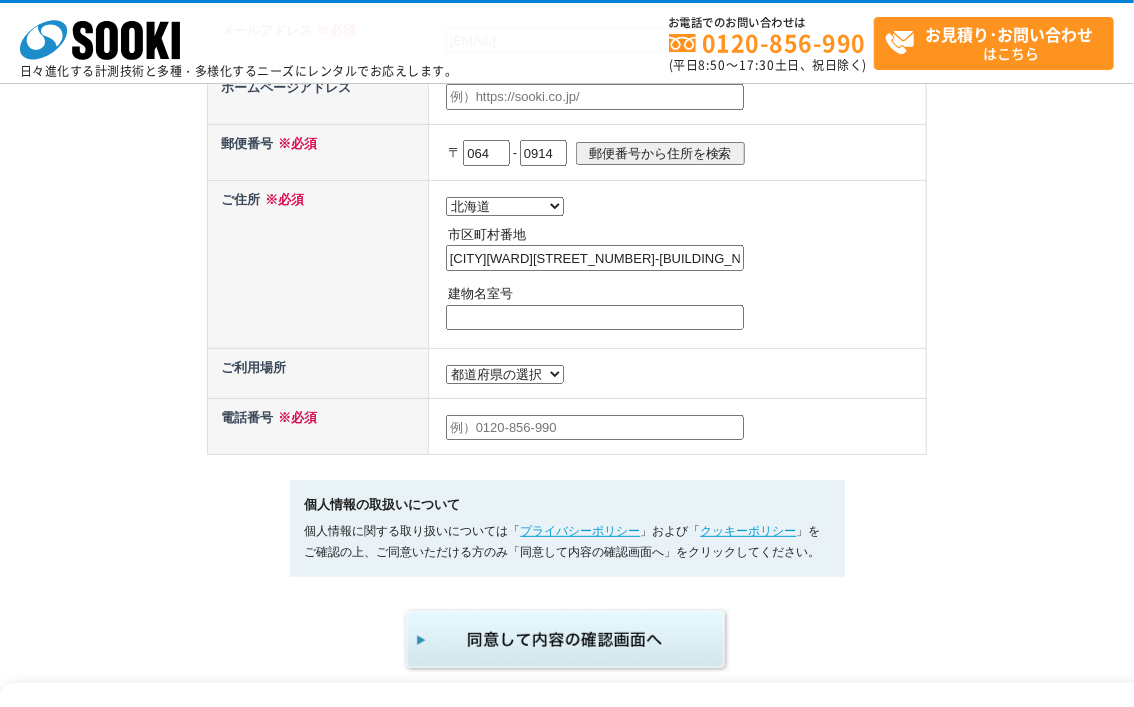 click on "都道府県の選択
利用場所未定 北海道 青森県 岩手県 宮城県 秋田県 山形県 福島県 茨城県 栃木県 群馬県 埼玉県 千葉県 東京都 神奈川県 新潟県 富山県 石川県 福井県 山梨県 長野県 岐阜県 静岡県 愛知県 三重県 滋賀県 京都府 大阪府 兵庫県 奈良県 和歌山県 鳥取県 島根県 岡山県 広島県 山口県 徳島県 香川県 愛媛県 高知県 福岡県 佐賀県 長崎県 熊本県 大分県 宮崎県 鹿児島県 沖縄県 /* 20250204 MOD ↑ */
/* 20241122 MOD ↑ */" at bounding box center (505, 374) 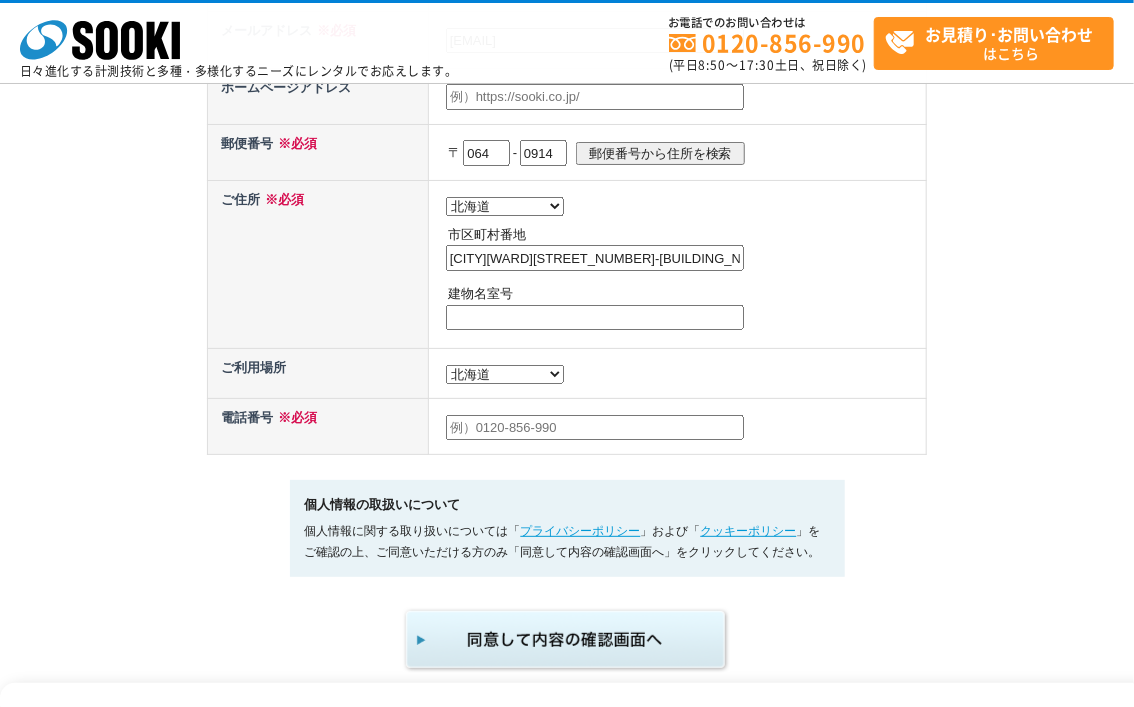 click at bounding box center [595, 428] 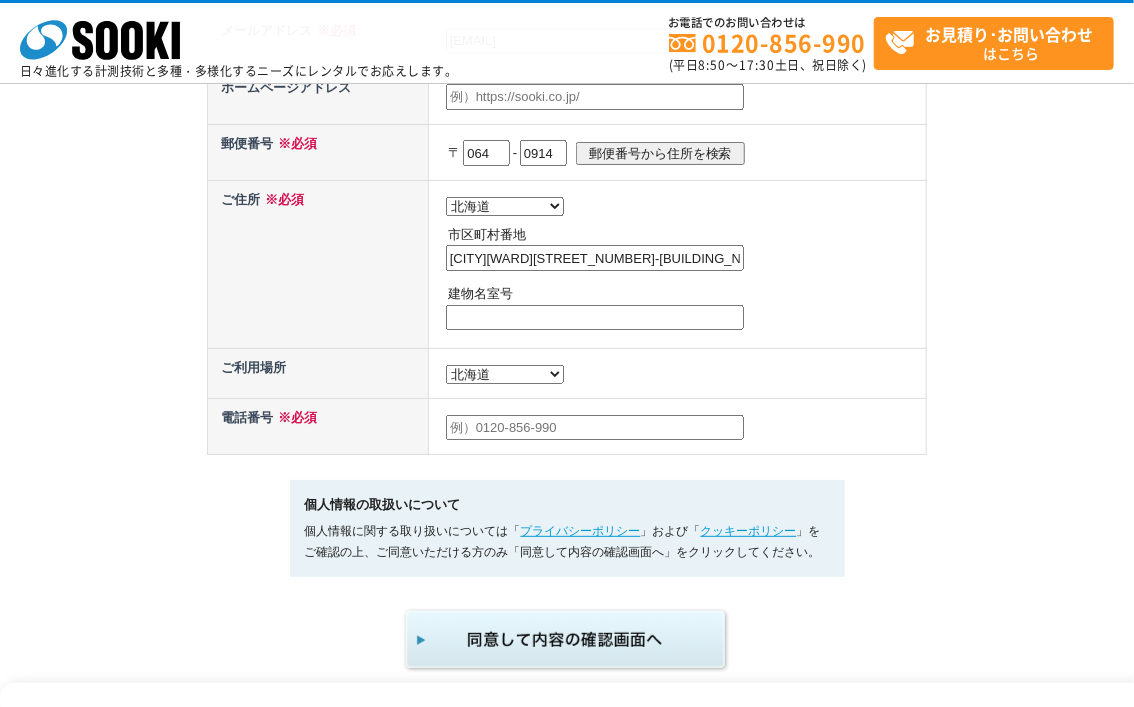 type on "[PHONE]" 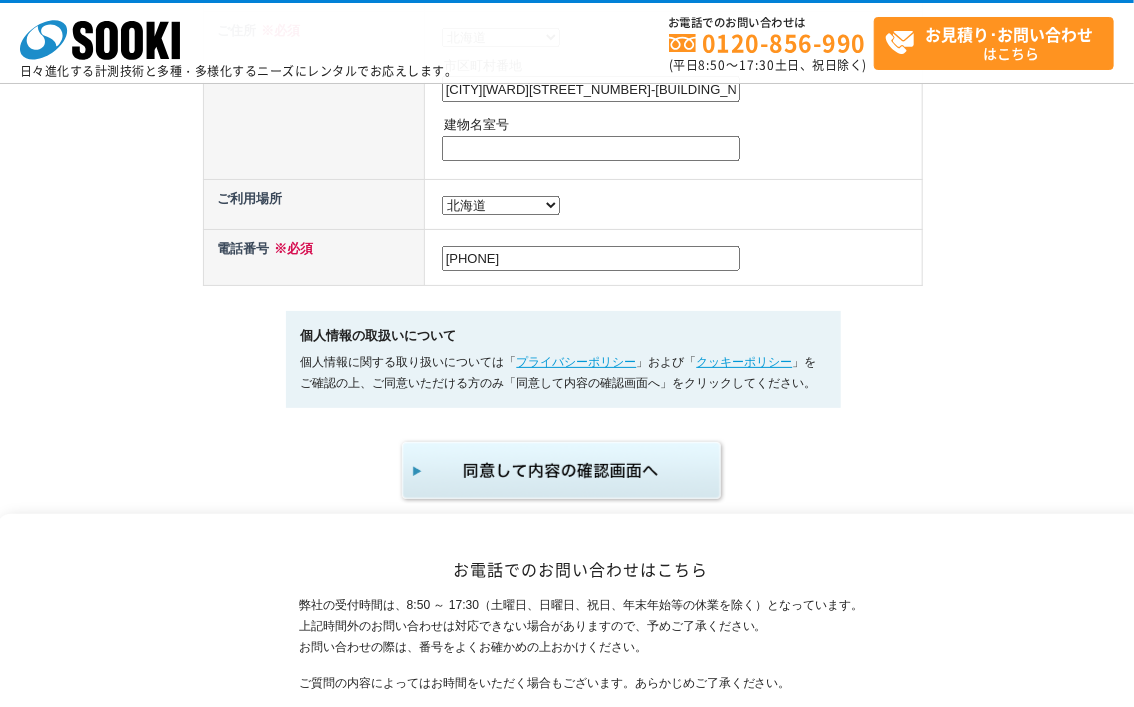scroll, scrollTop: 1076, scrollLeft: 4, axis: both 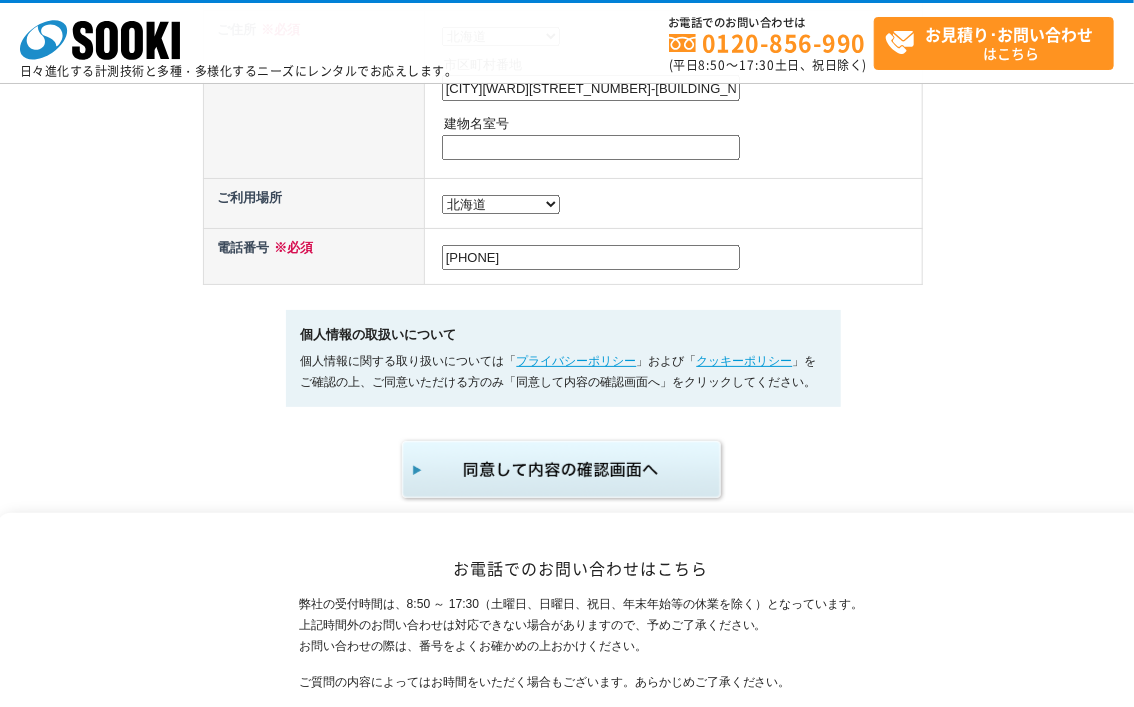 click at bounding box center [563, 470] 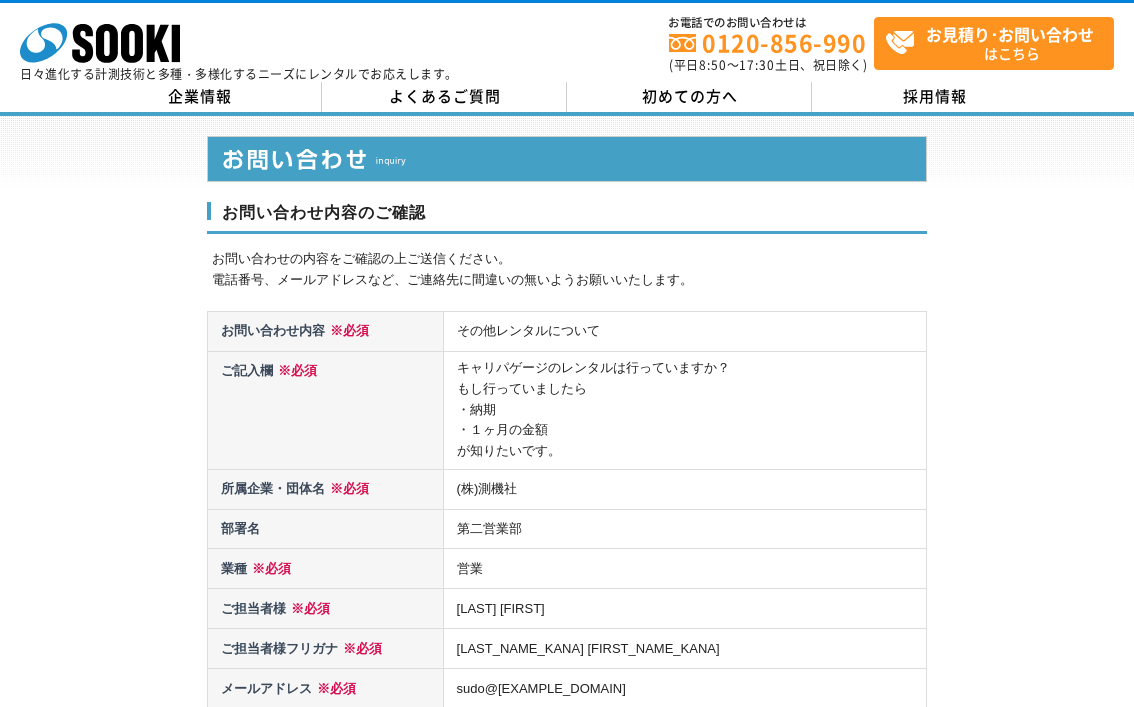 scroll, scrollTop: 0, scrollLeft: 0, axis: both 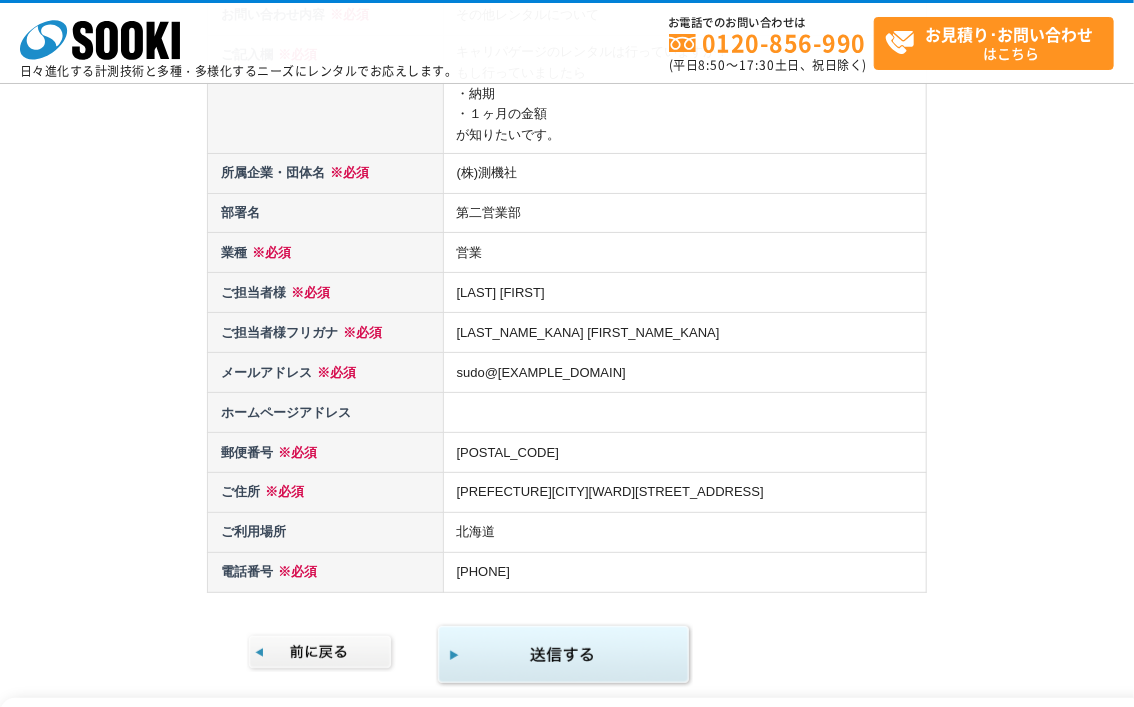 click at bounding box center [564, 655] 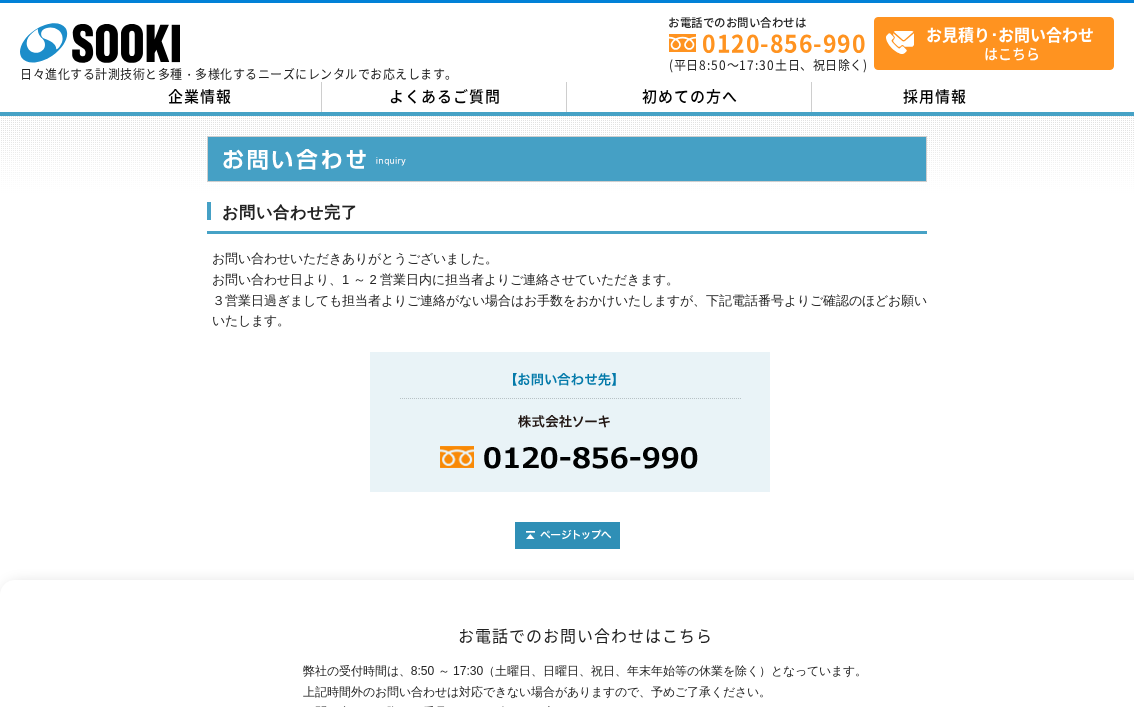 scroll, scrollTop: 0, scrollLeft: 0, axis: both 